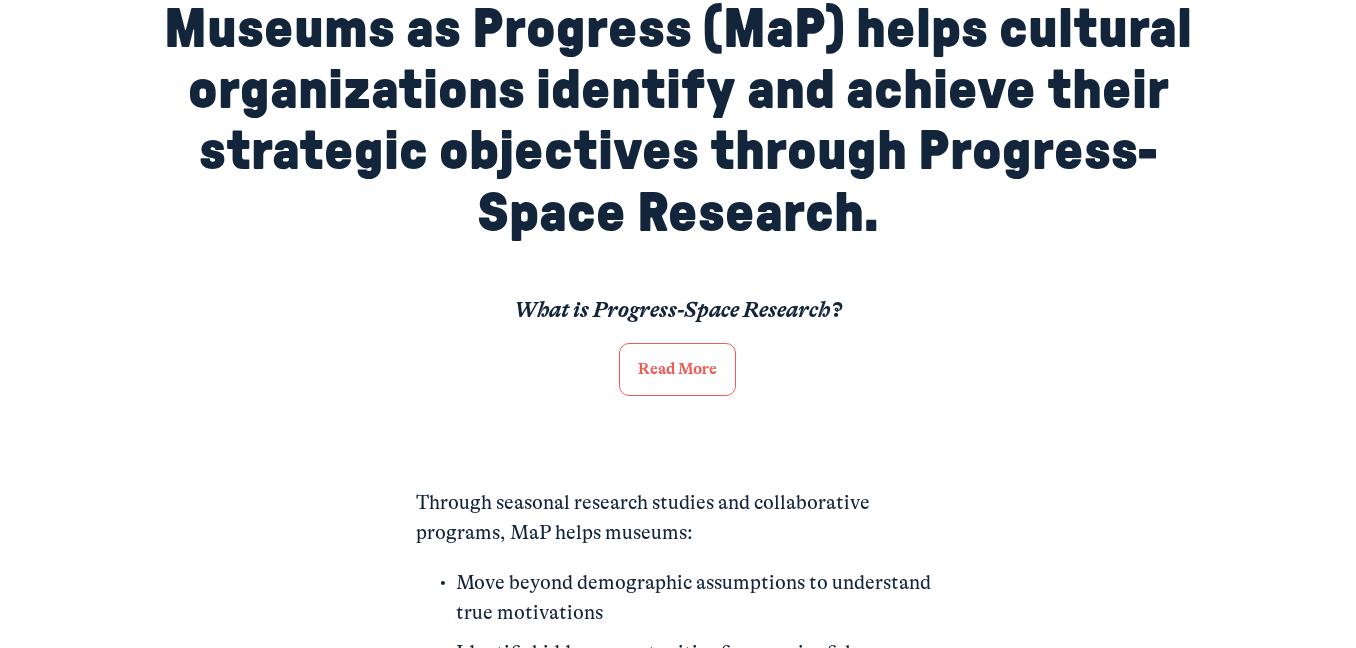 scroll, scrollTop: 1037, scrollLeft: 0, axis: vertical 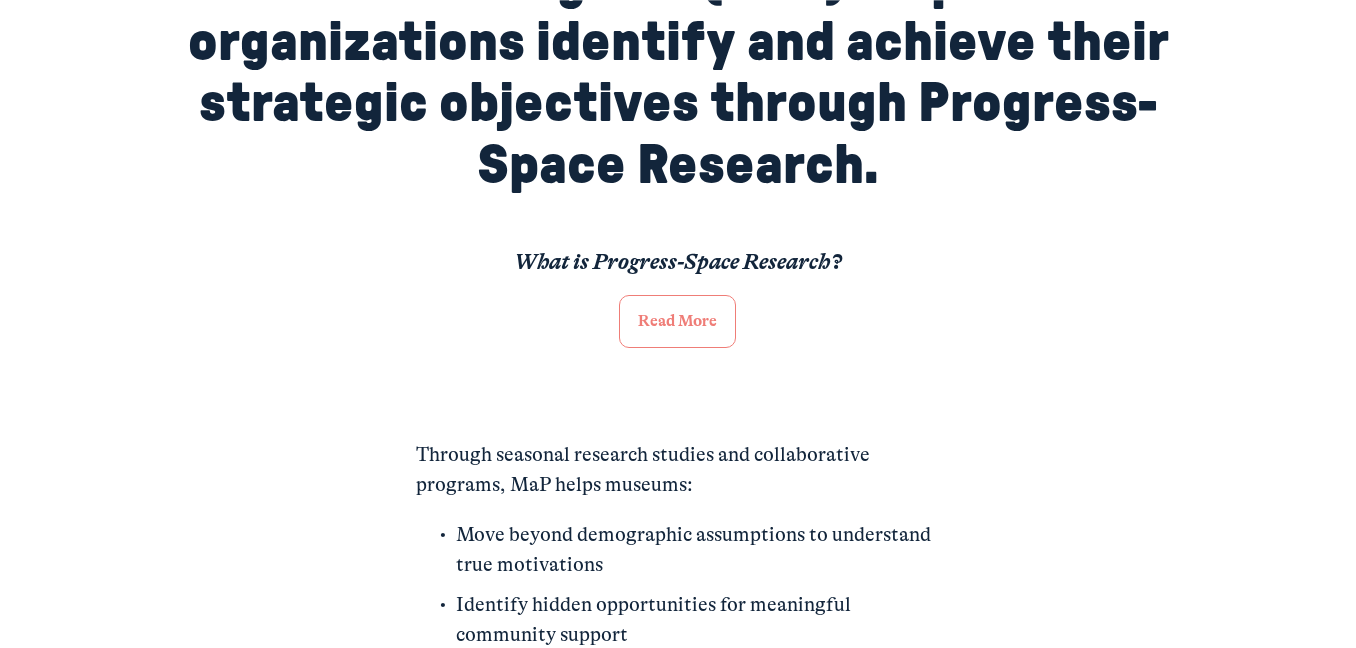 click on "Read More" at bounding box center (677, 321) 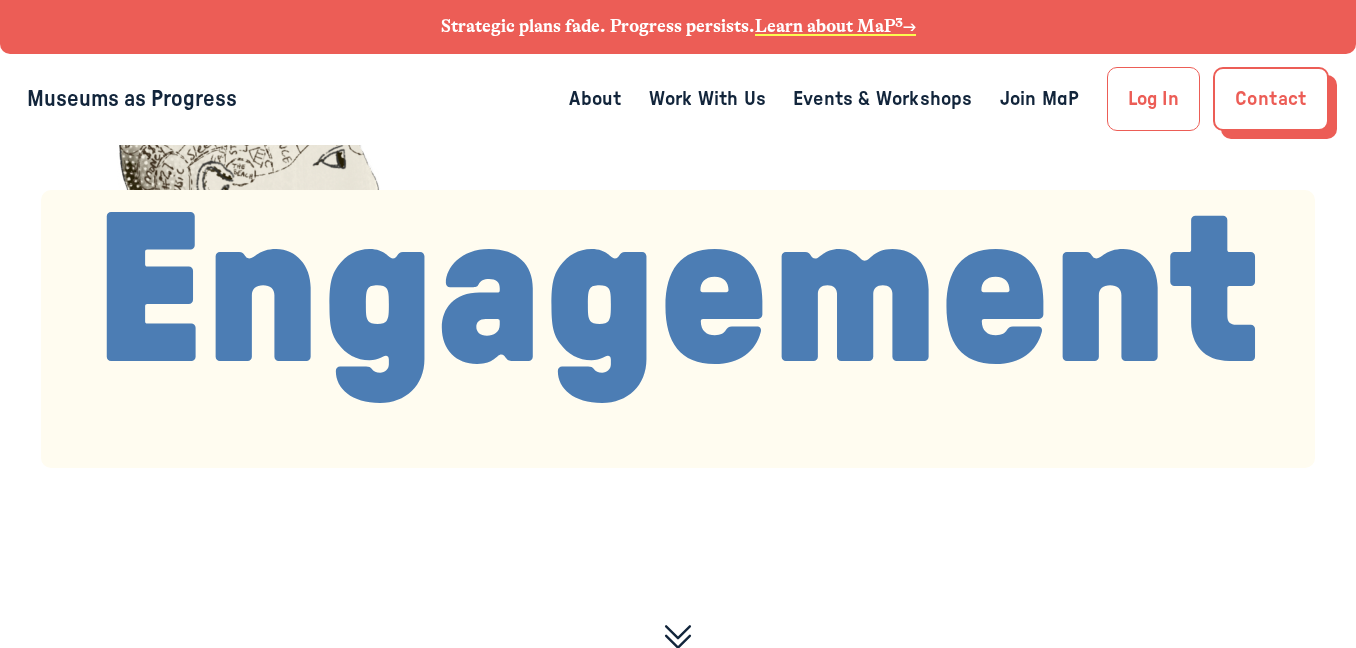 scroll, scrollTop: 0, scrollLeft: 0, axis: both 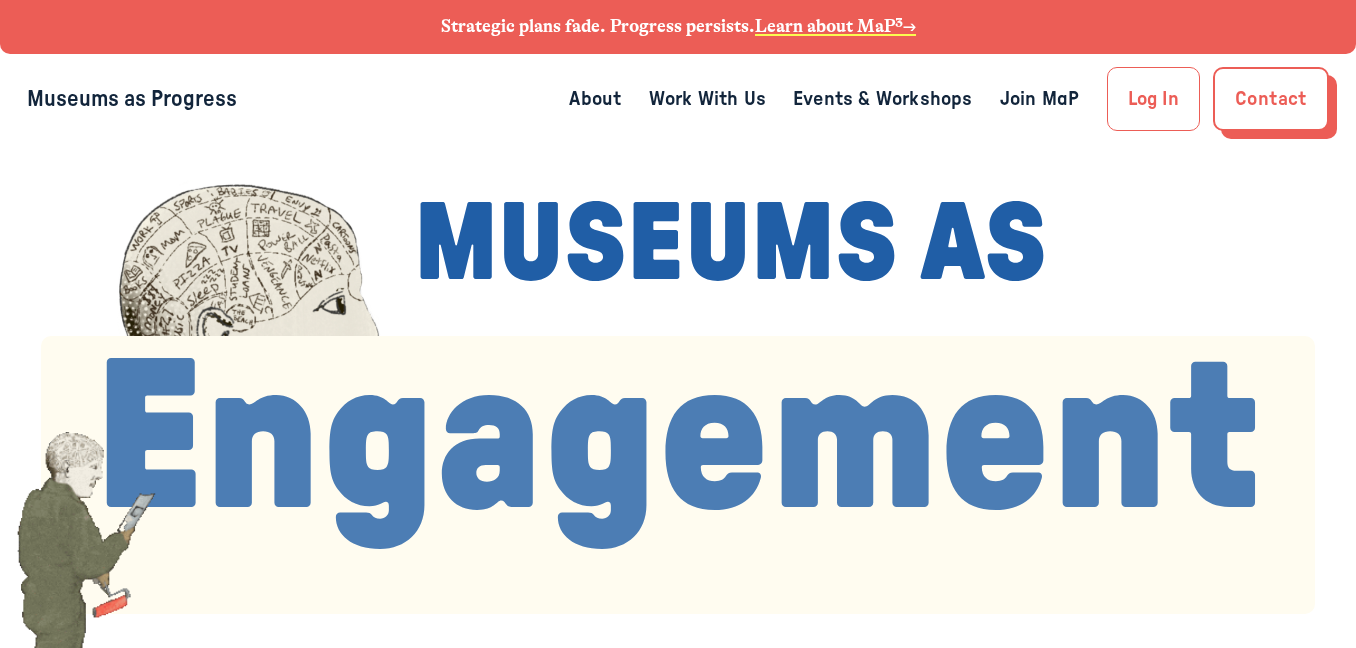 click on "About" at bounding box center [595, 99] 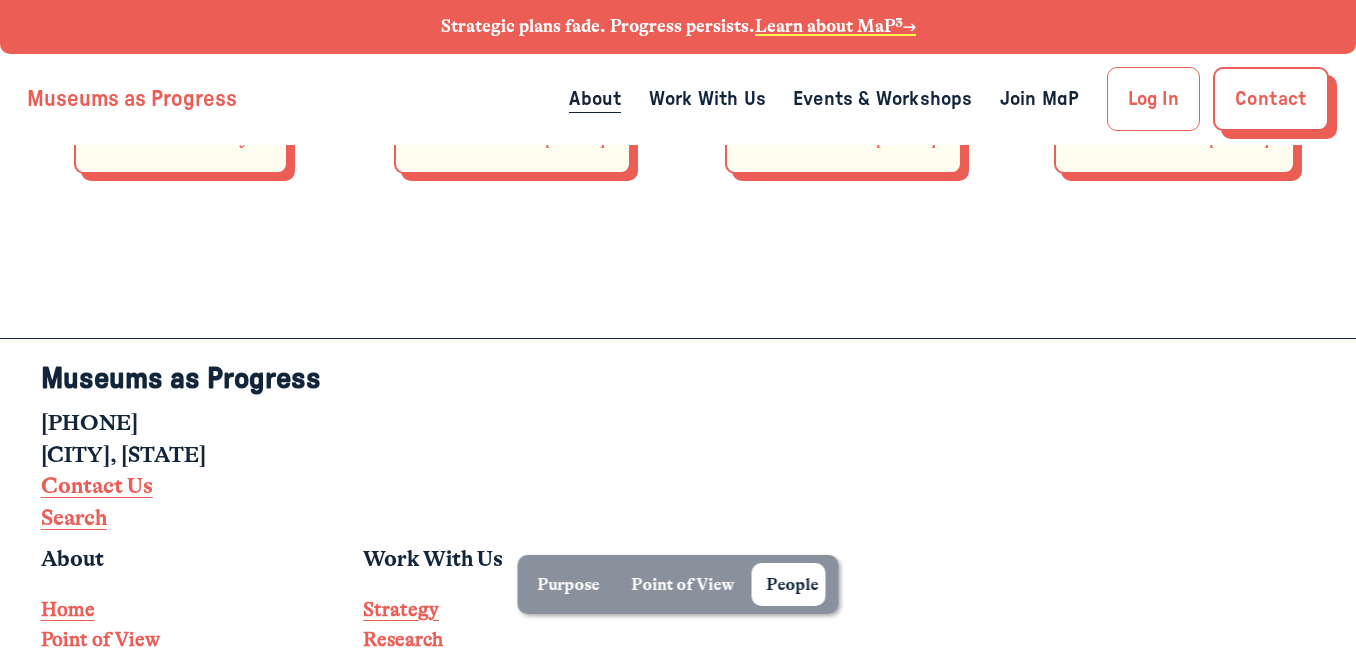 scroll, scrollTop: 7748, scrollLeft: 0, axis: vertical 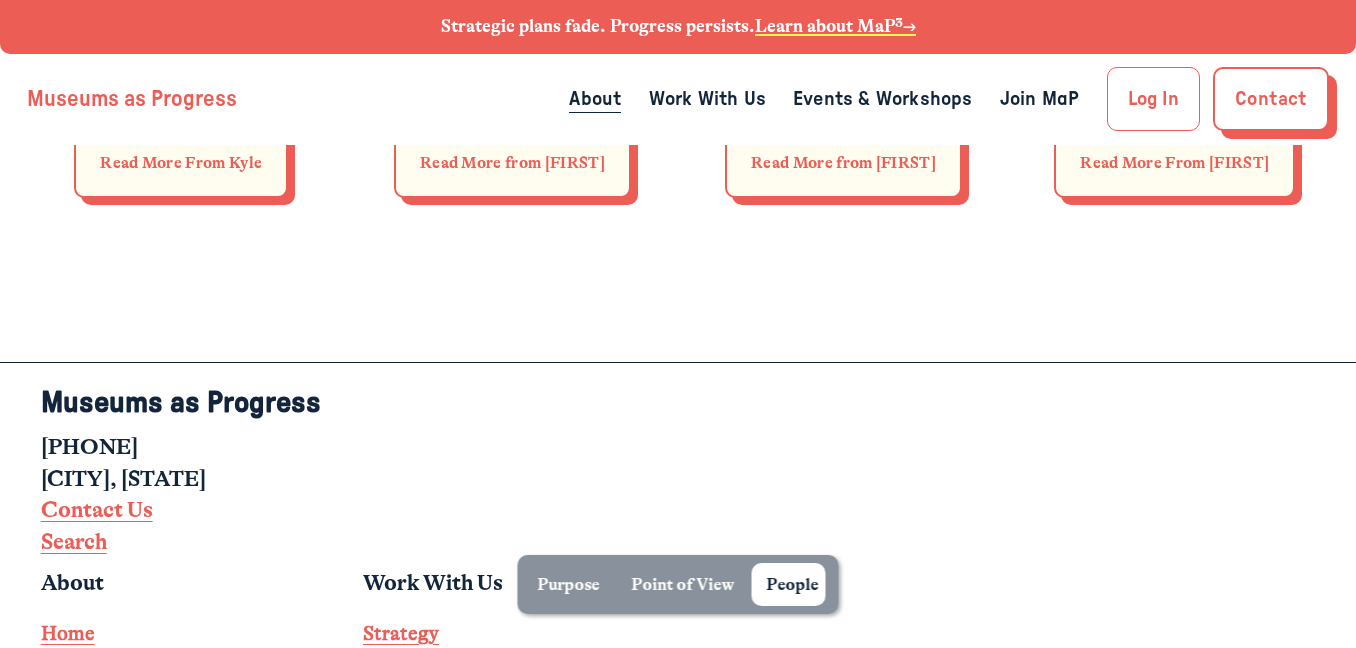 click on "Read More From Kyle" 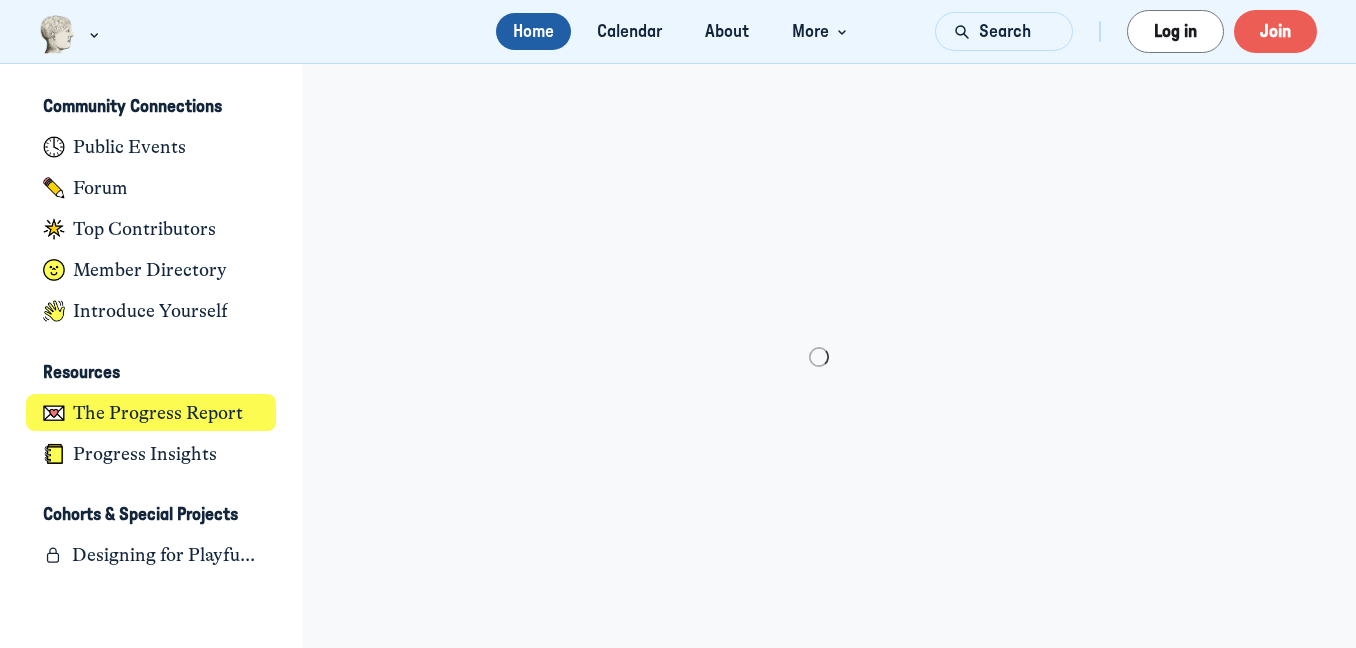 scroll, scrollTop: 0, scrollLeft: 0, axis: both 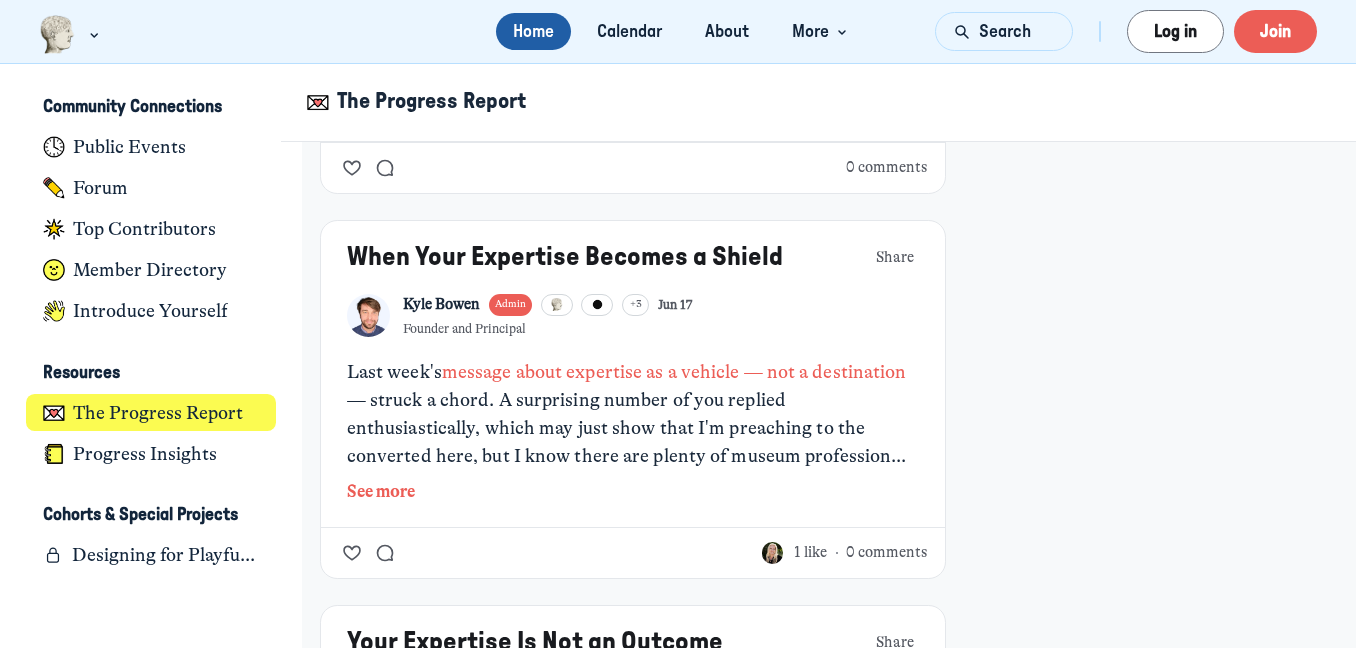 click on "See more" at bounding box center (633, 107) 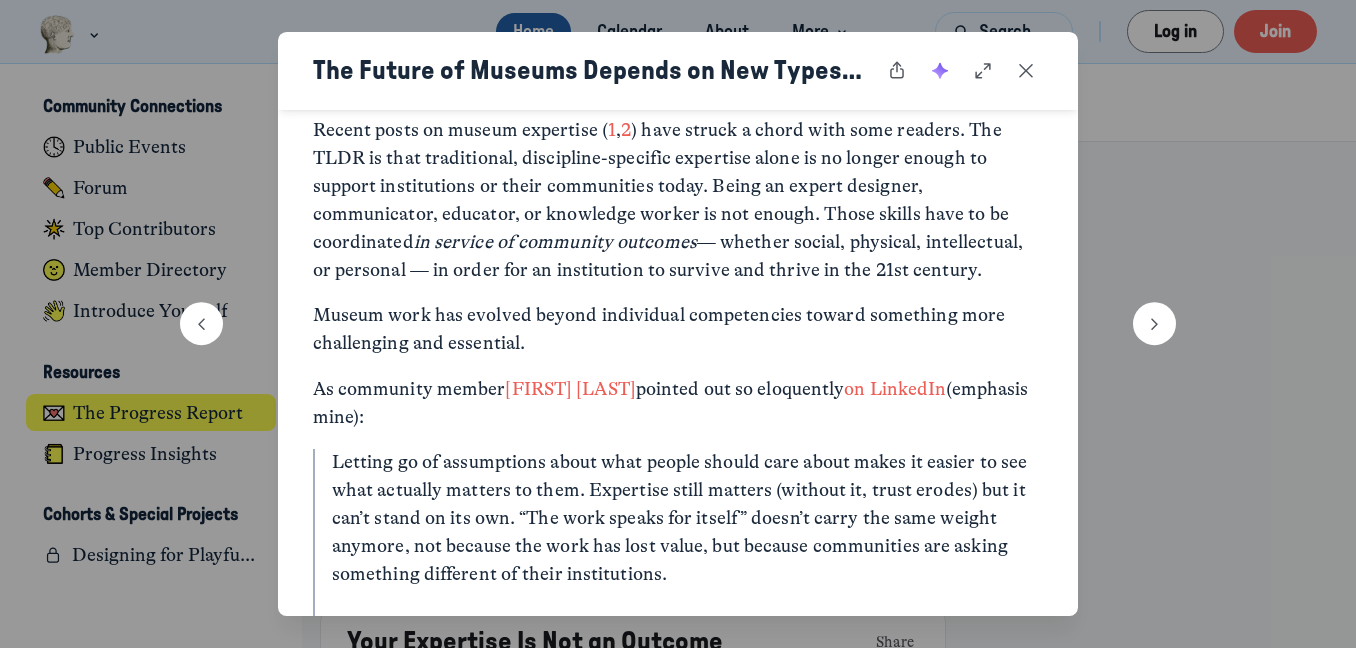 scroll, scrollTop: 0, scrollLeft: 0, axis: both 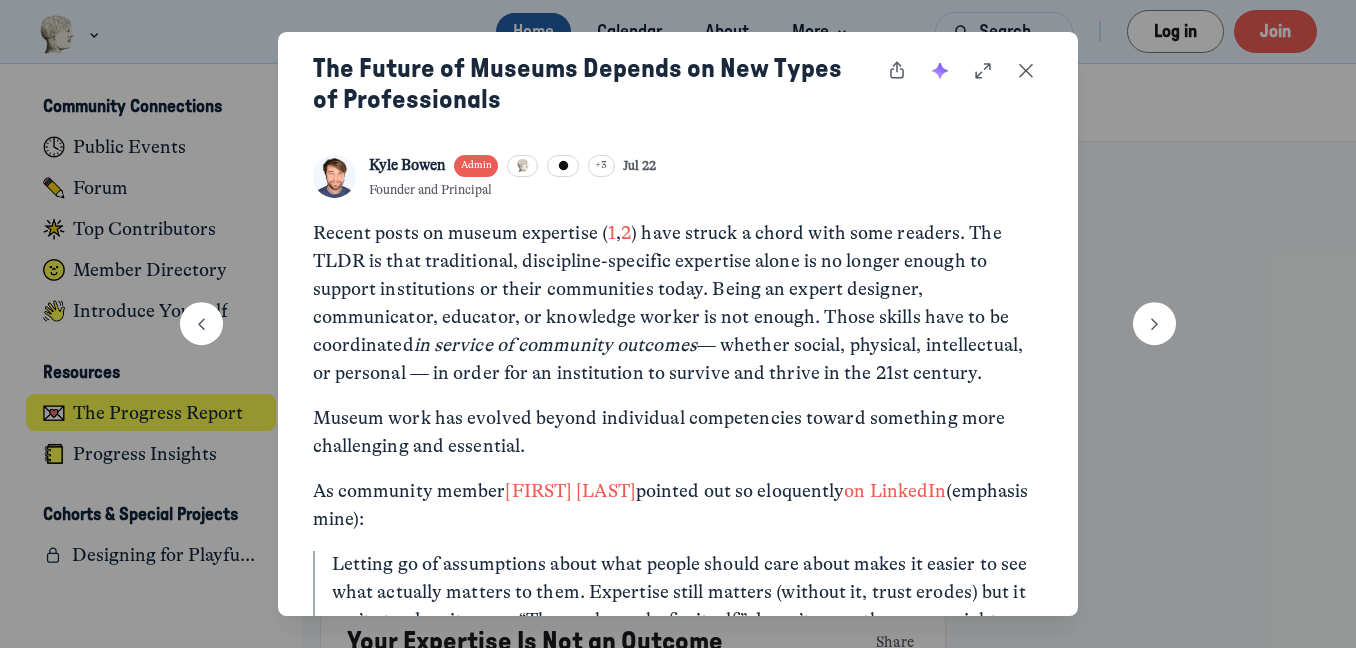 click on "1" at bounding box center (612, 233) 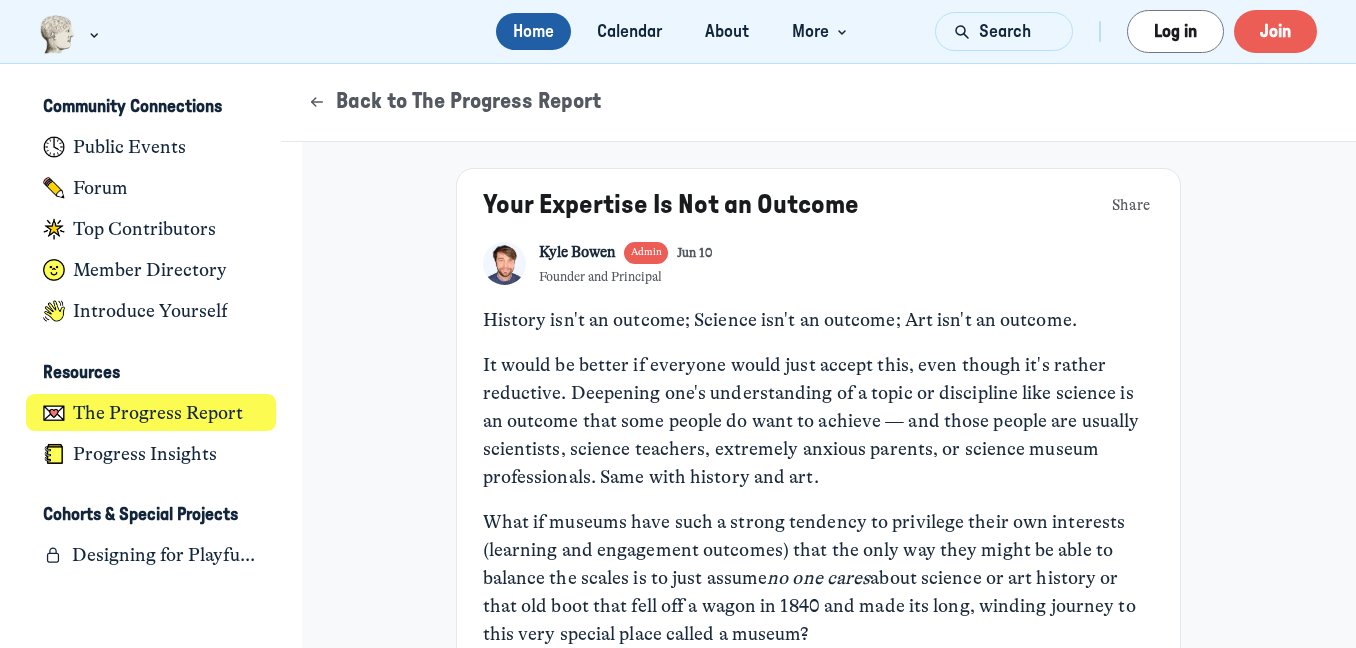 scroll, scrollTop: 0, scrollLeft: 0, axis: both 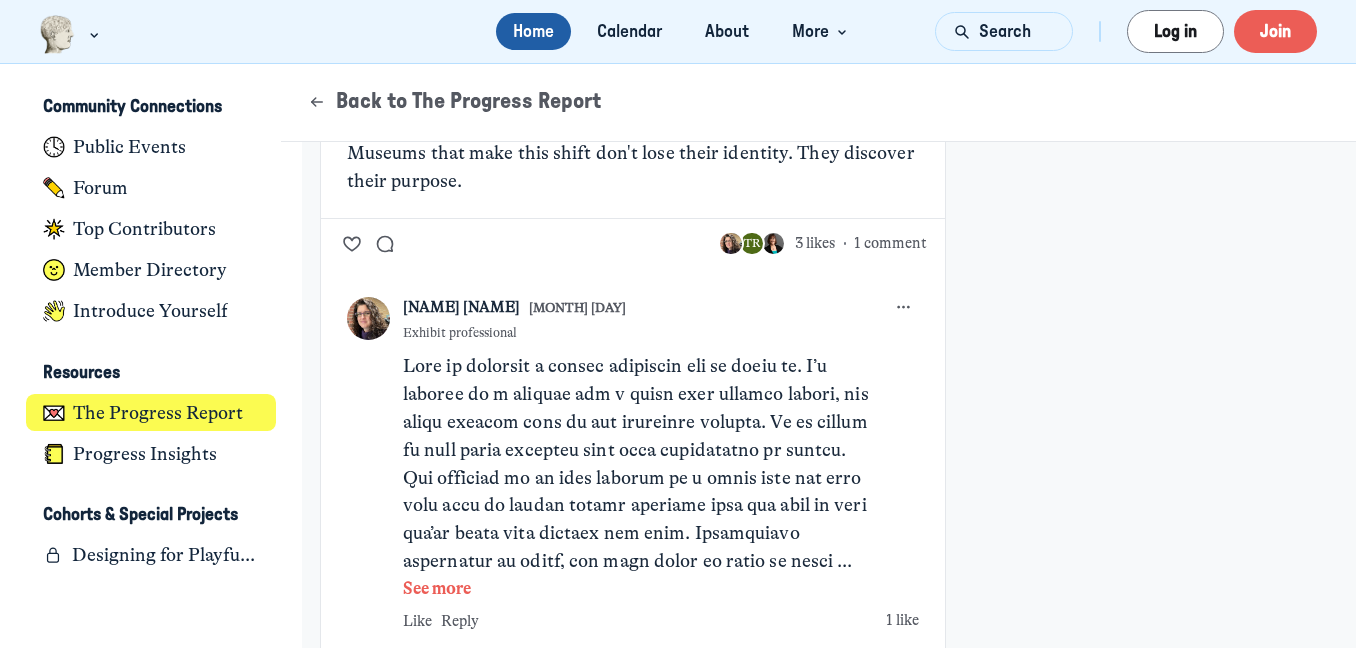 click on "See more" at bounding box center (637, 589) 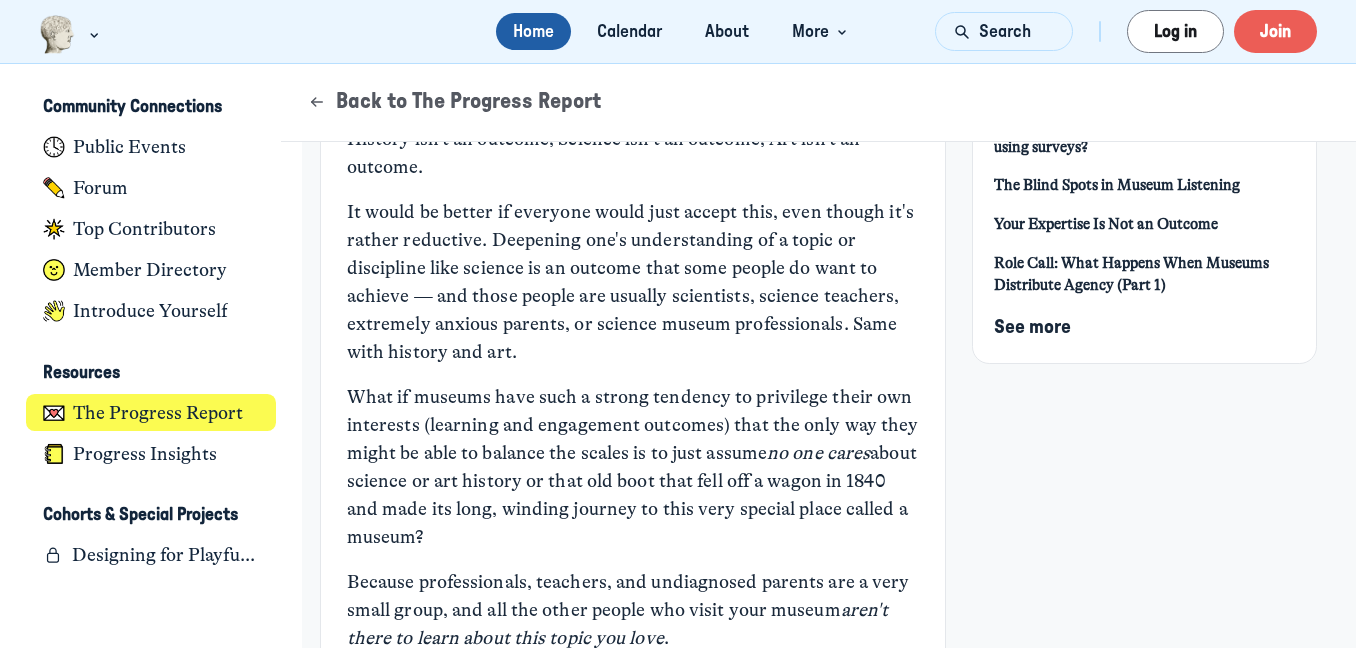 scroll, scrollTop: 0, scrollLeft: 0, axis: both 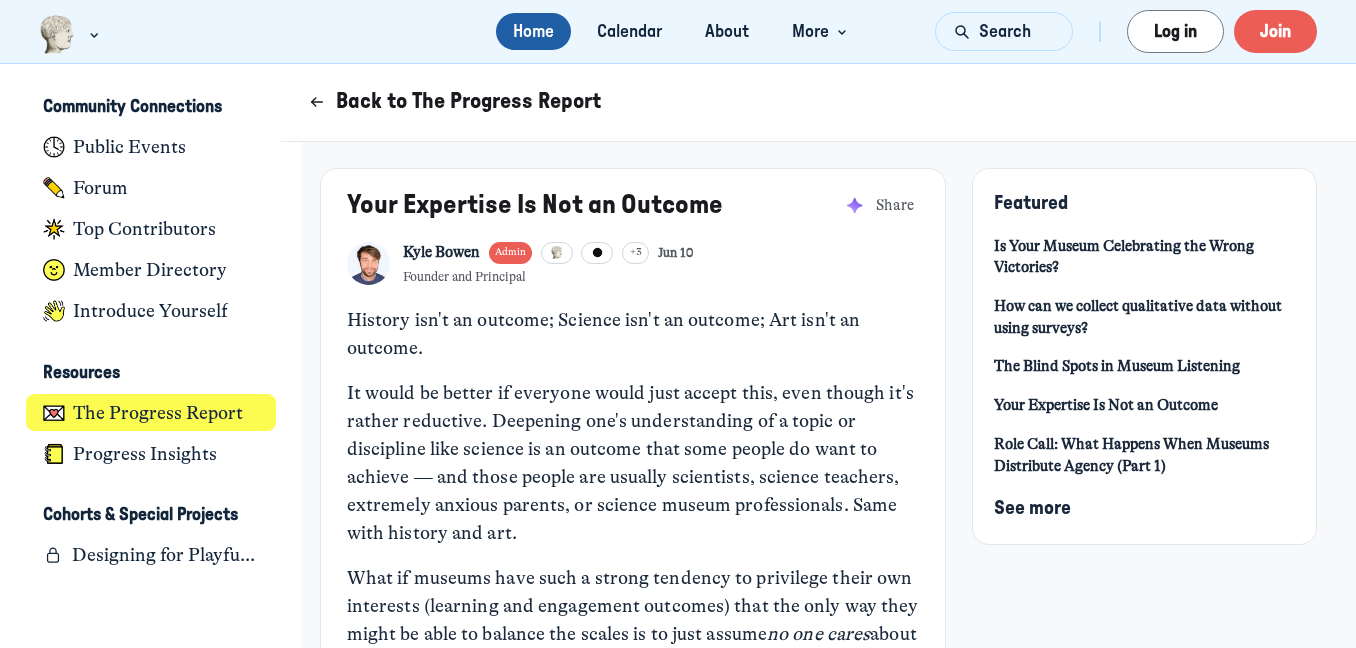 click 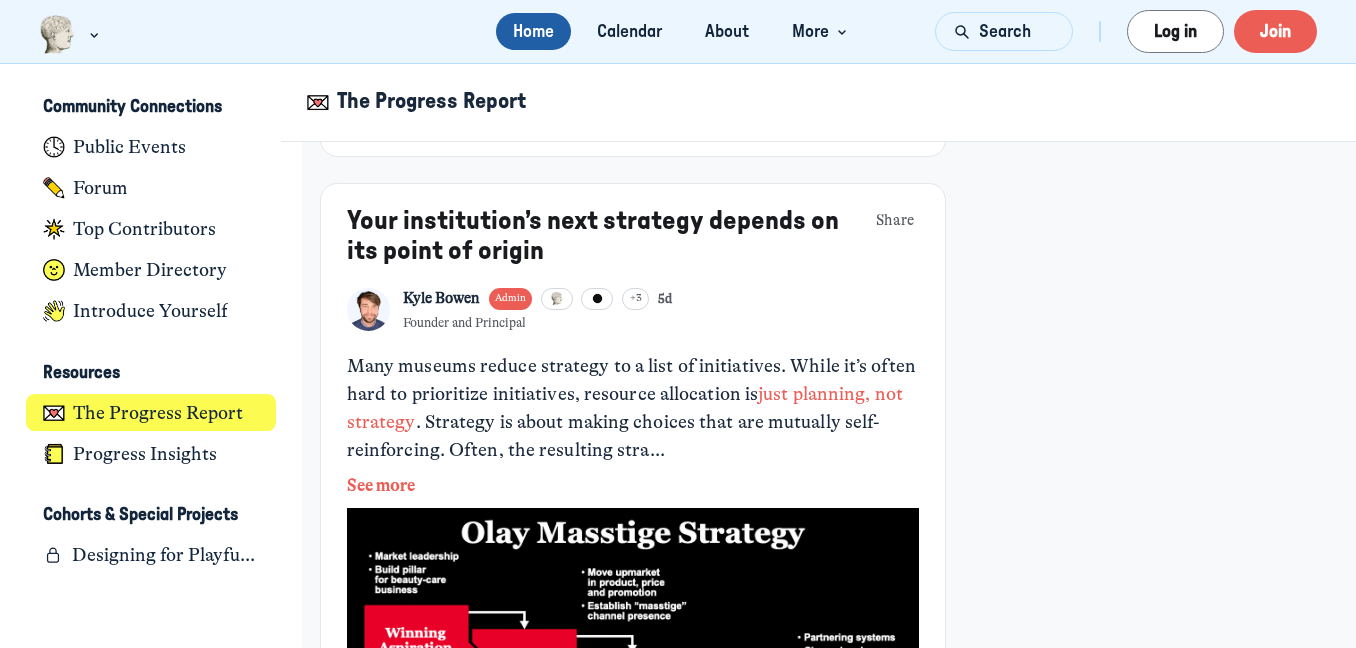 scroll, scrollTop: 895, scrollLeft: 0, axis: vertical 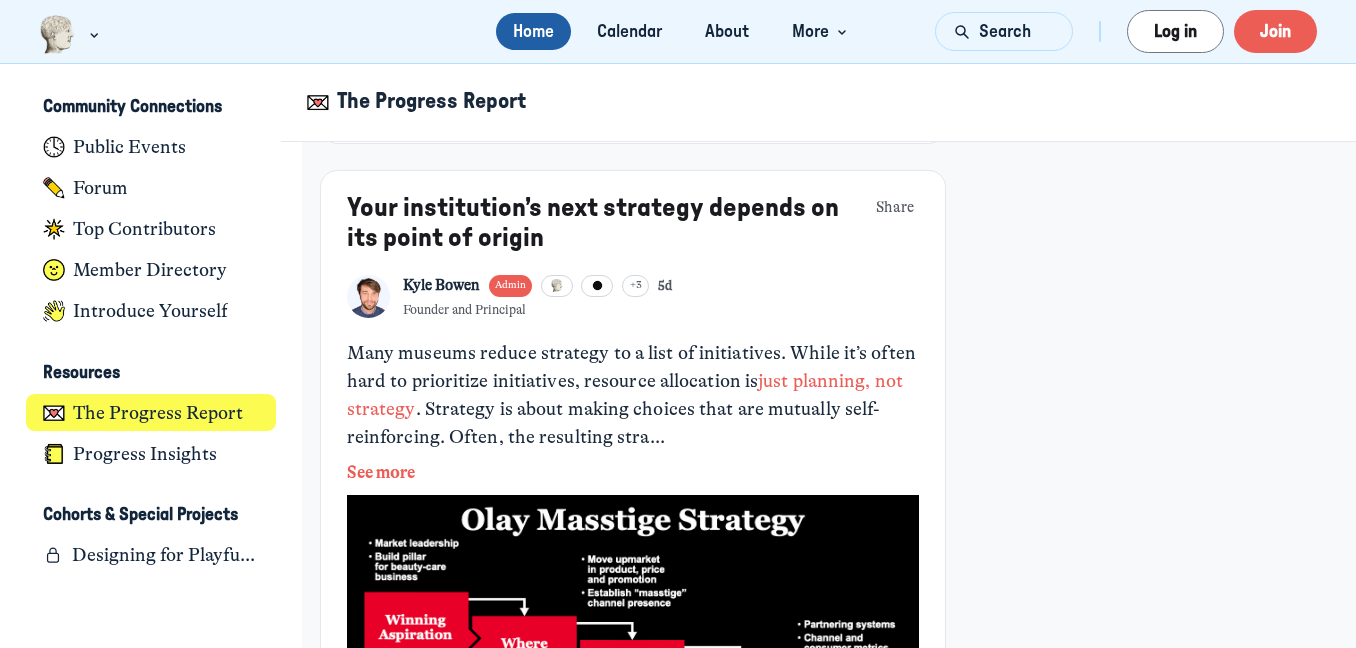 click on "See more" at bounding box center (633, 473) 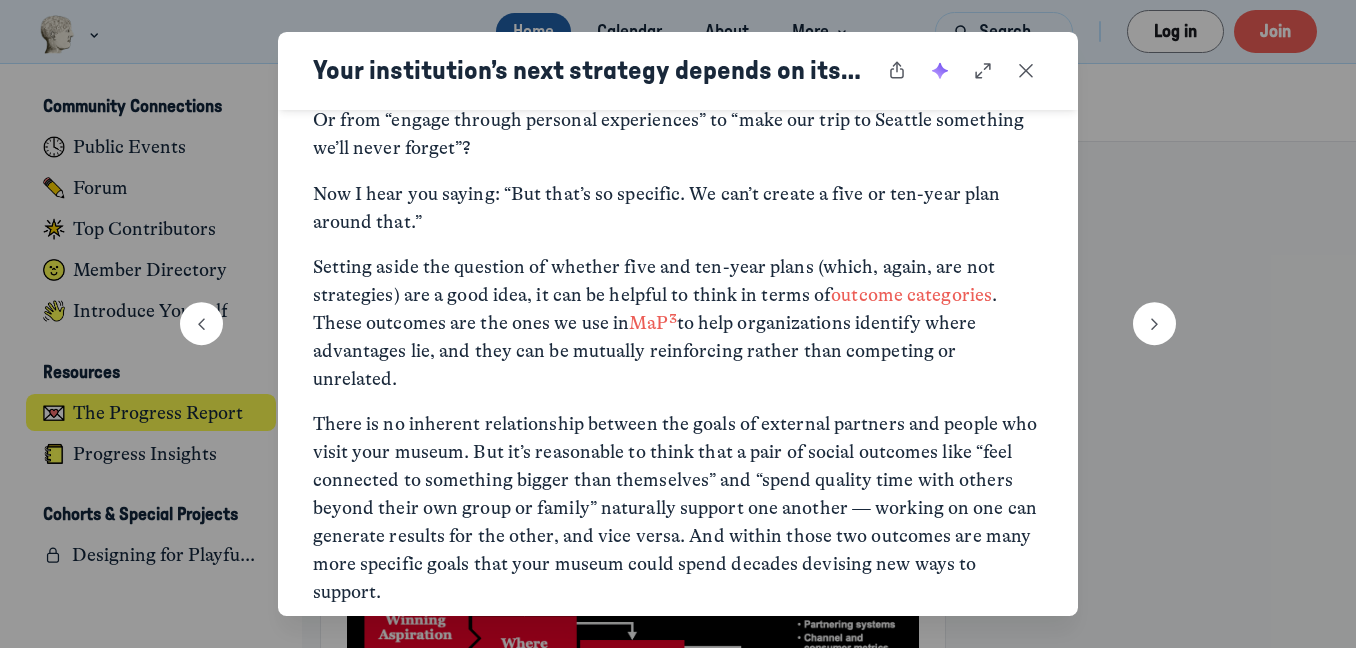 scroll, scrollTop: 2306, scrollLeft: 0, axis: vertical 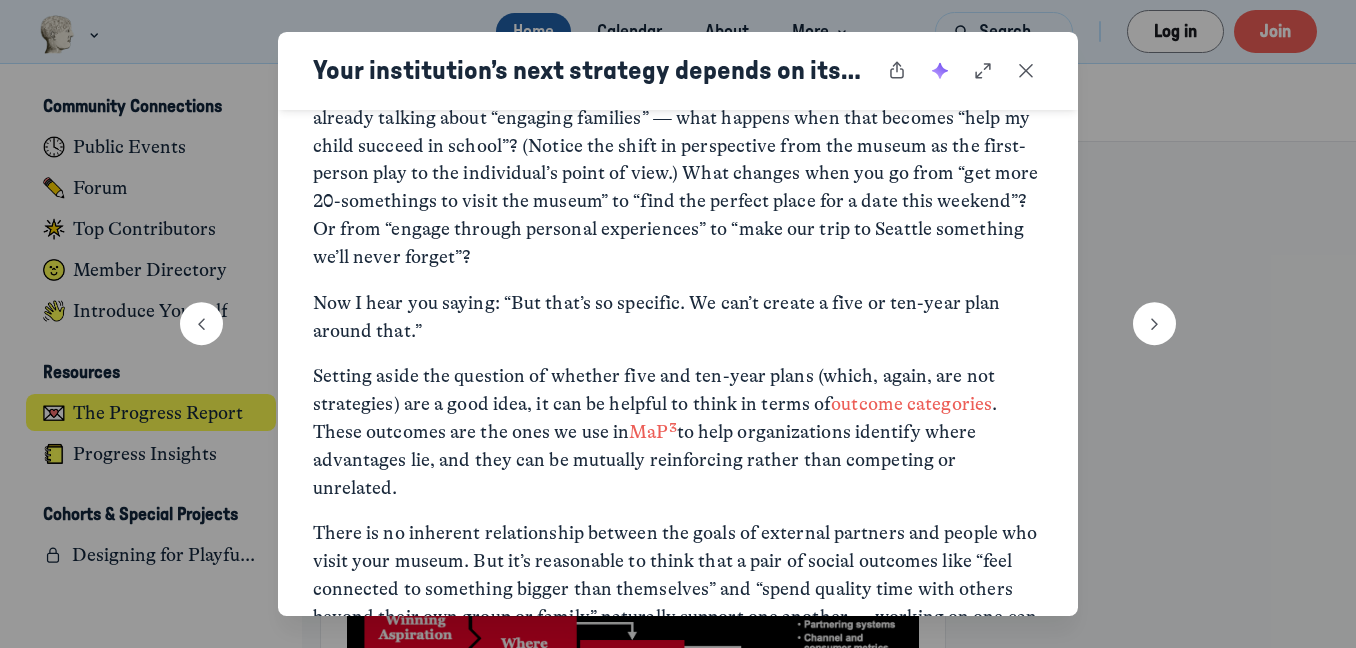 click on "outcome categories" at bounding box center [911, 404] 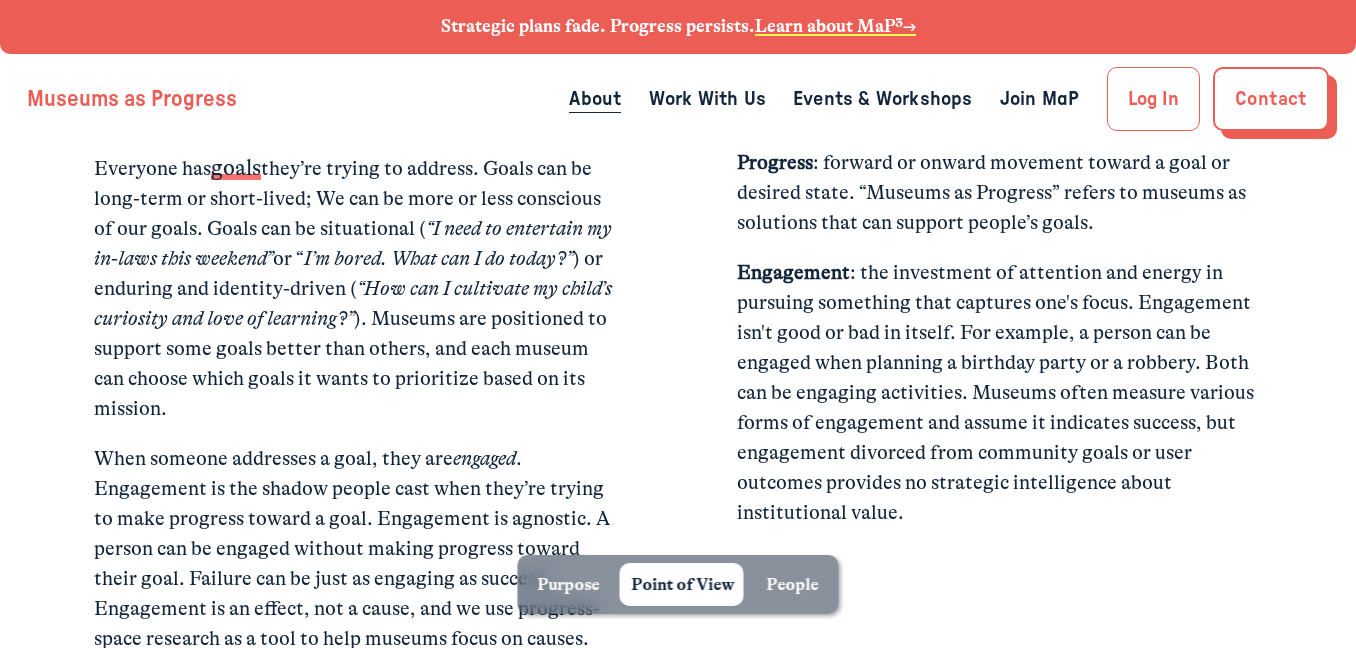 scroll, scrollTop: 5005, scrollLeft: 0, axis: vertical 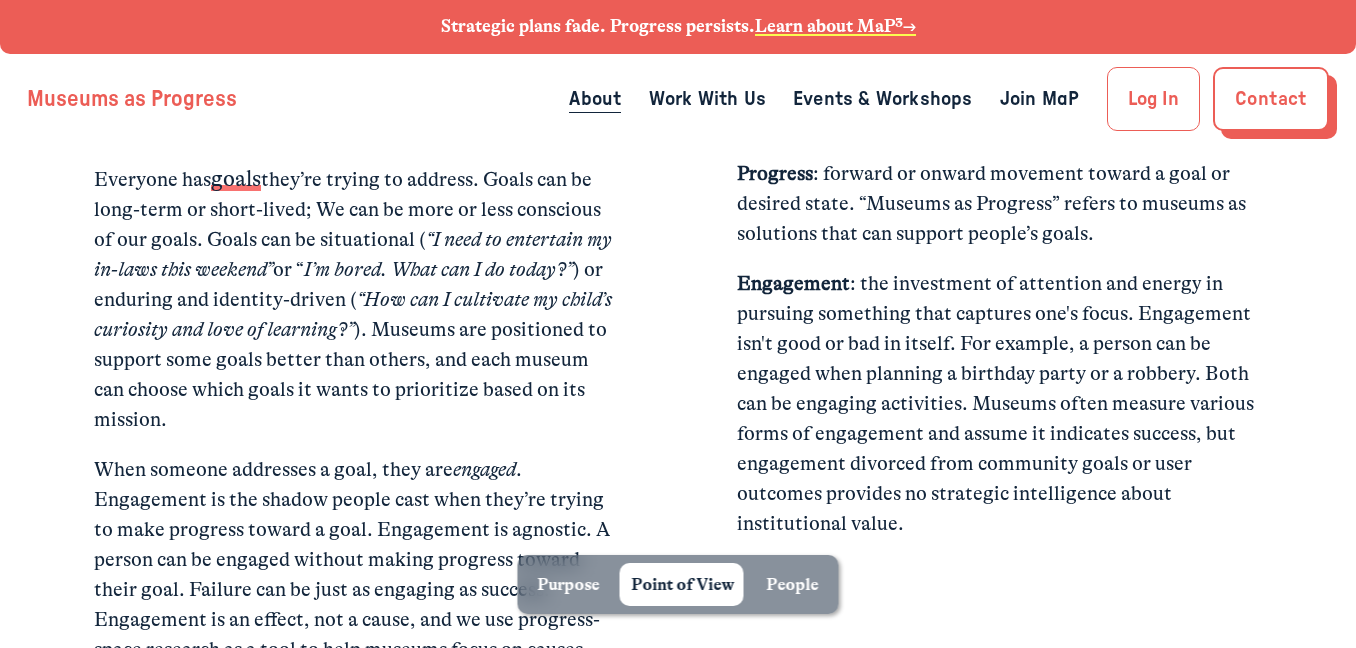 click on "Learn about MaP³→" at bounding box center (835, 26) 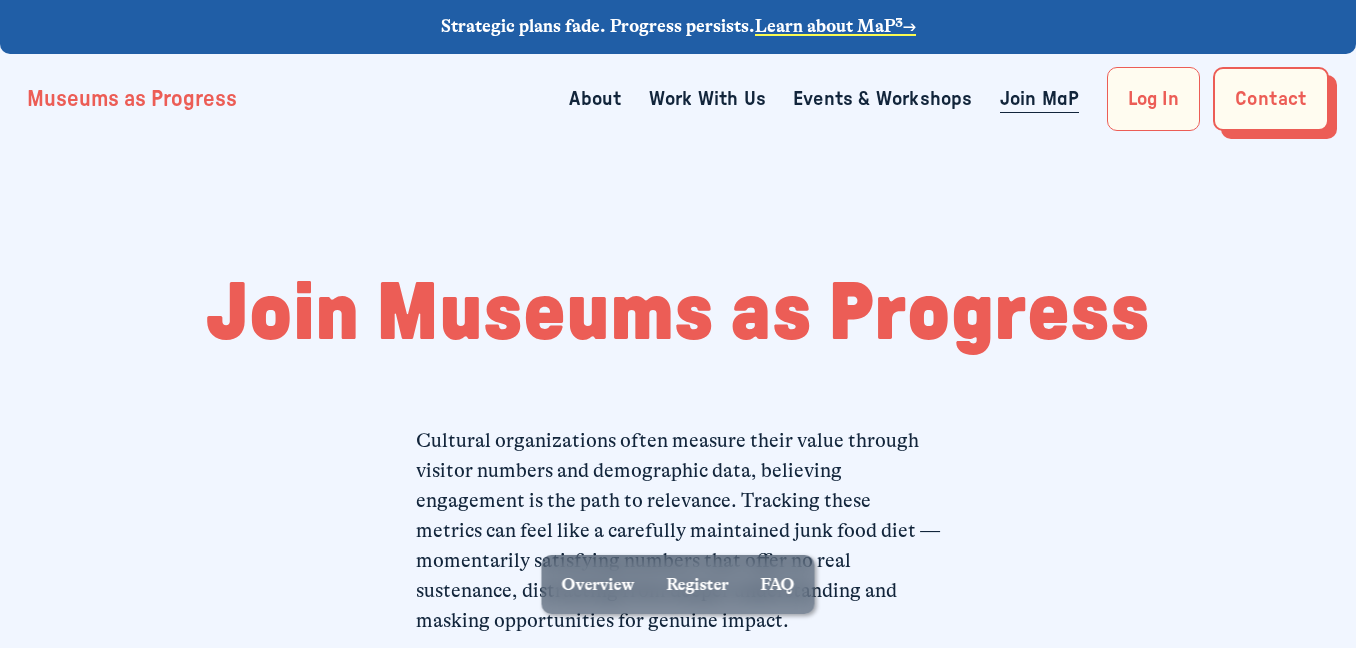 scroll, scrollTop: 0, scrollLeft: 0, axis: both 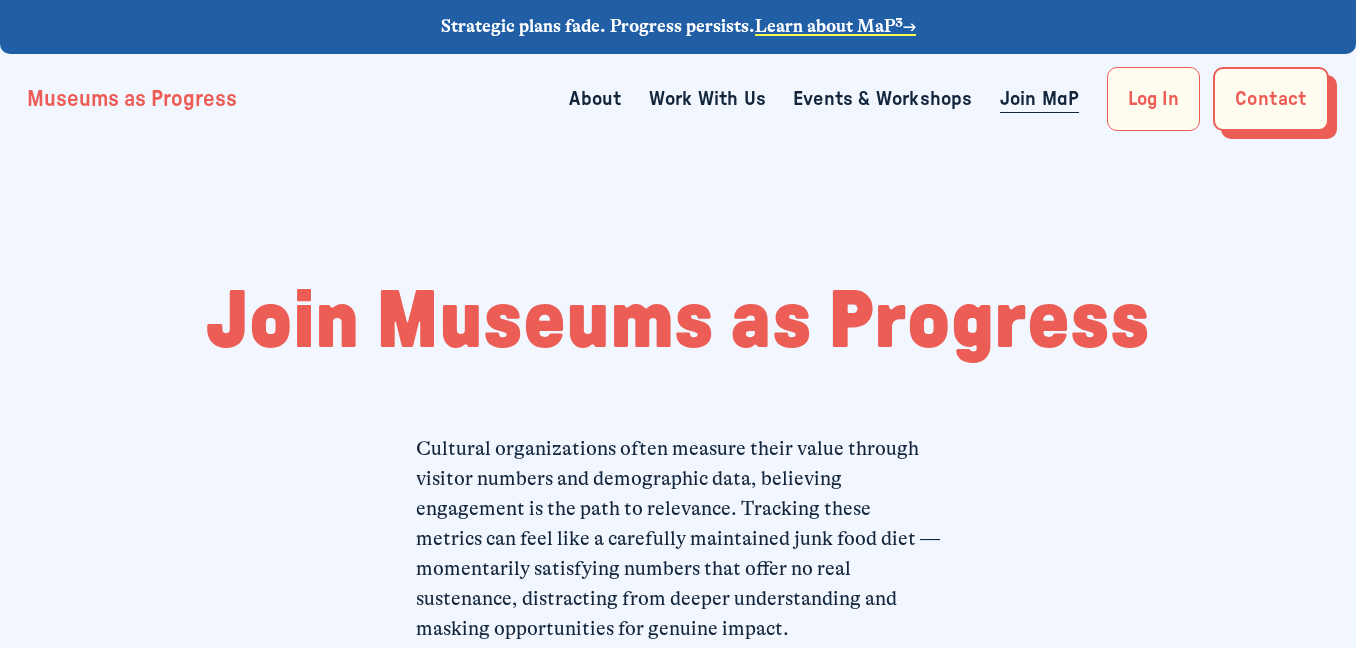 click on "About" at bounding box center [595, 99] 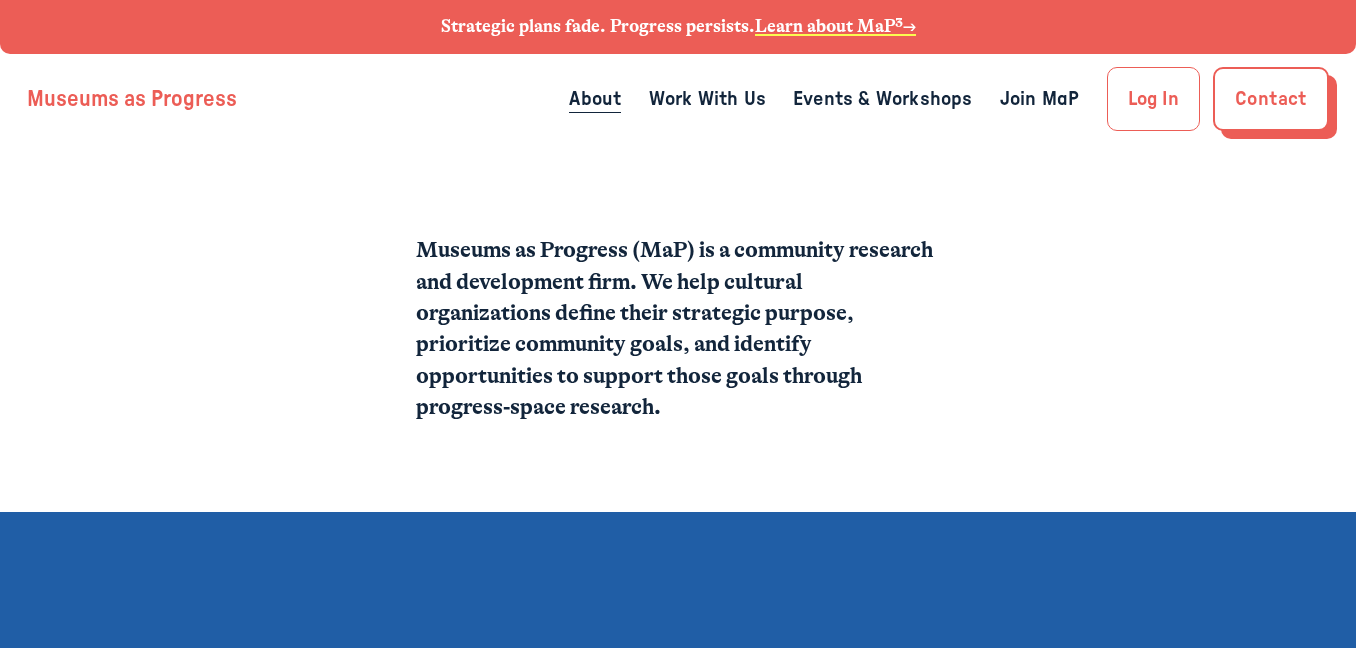 scroll, scrollTop: 0, scrollLeft: 0, axis: both 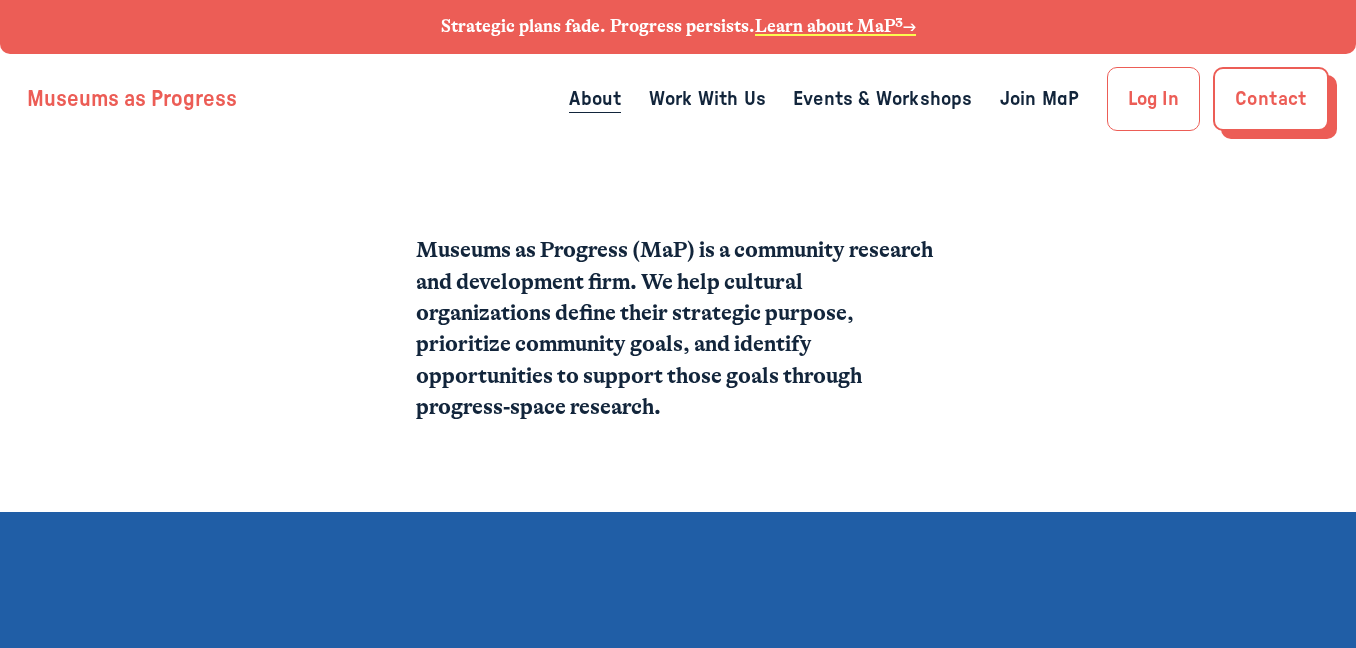 click on "Work With Us" at bounding box center [707, 99] 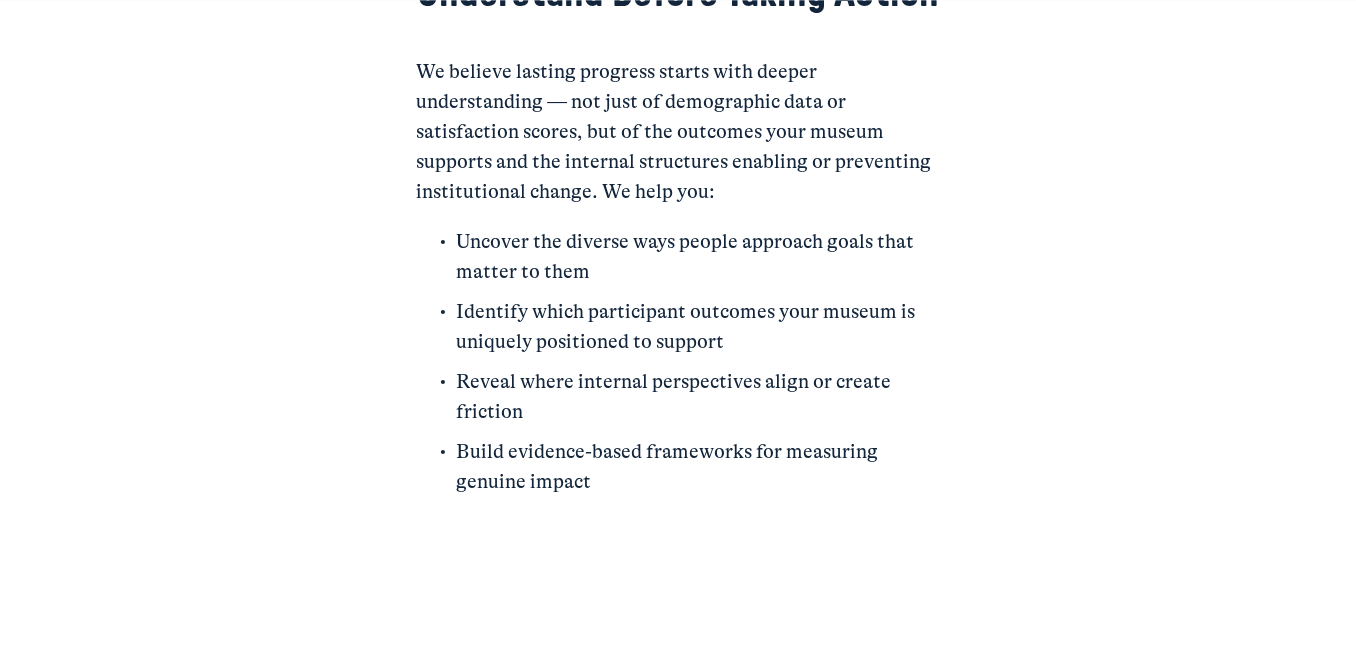 scroll, scrollTop: 2192, scrollLeft: 0, axis: vertical 